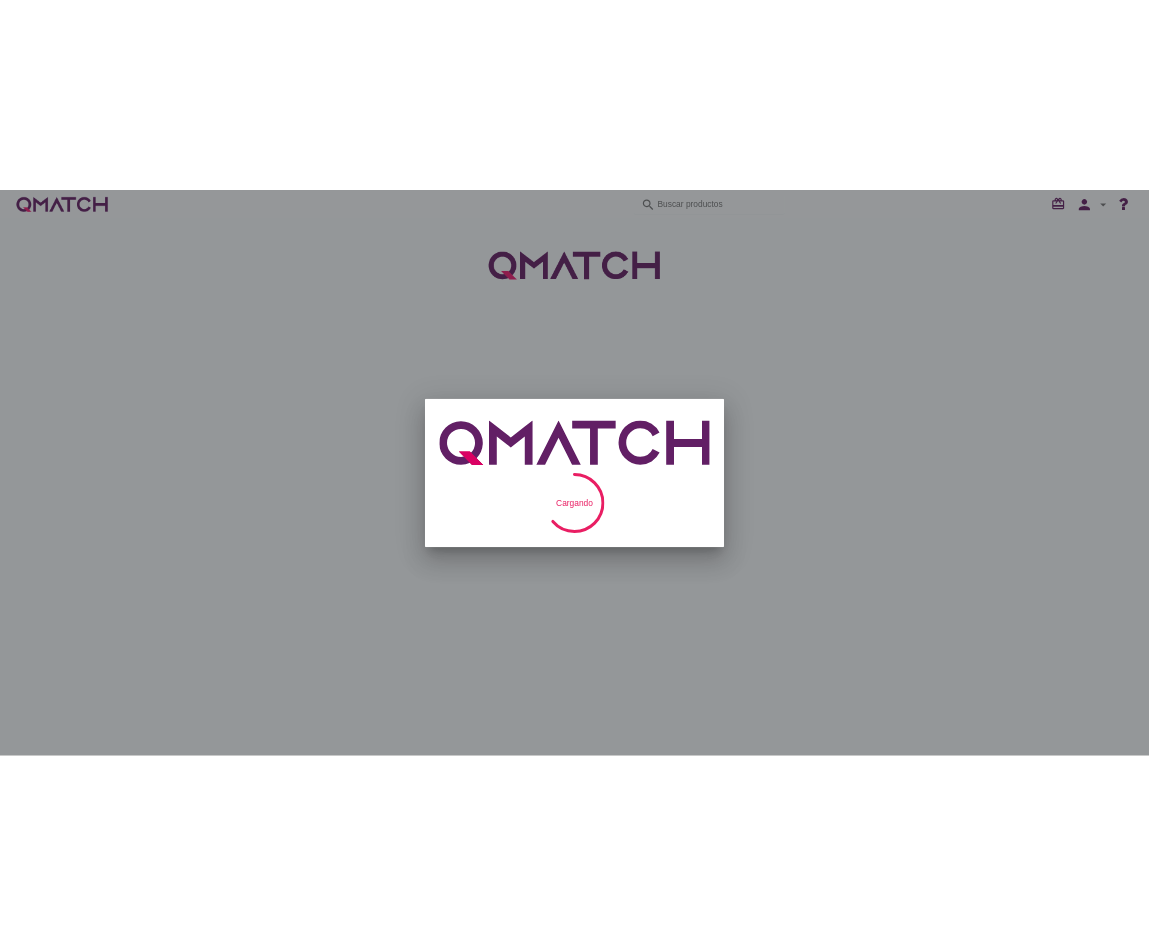 scroll, scrollTop: 0, scrollLeft: 0, axis: both 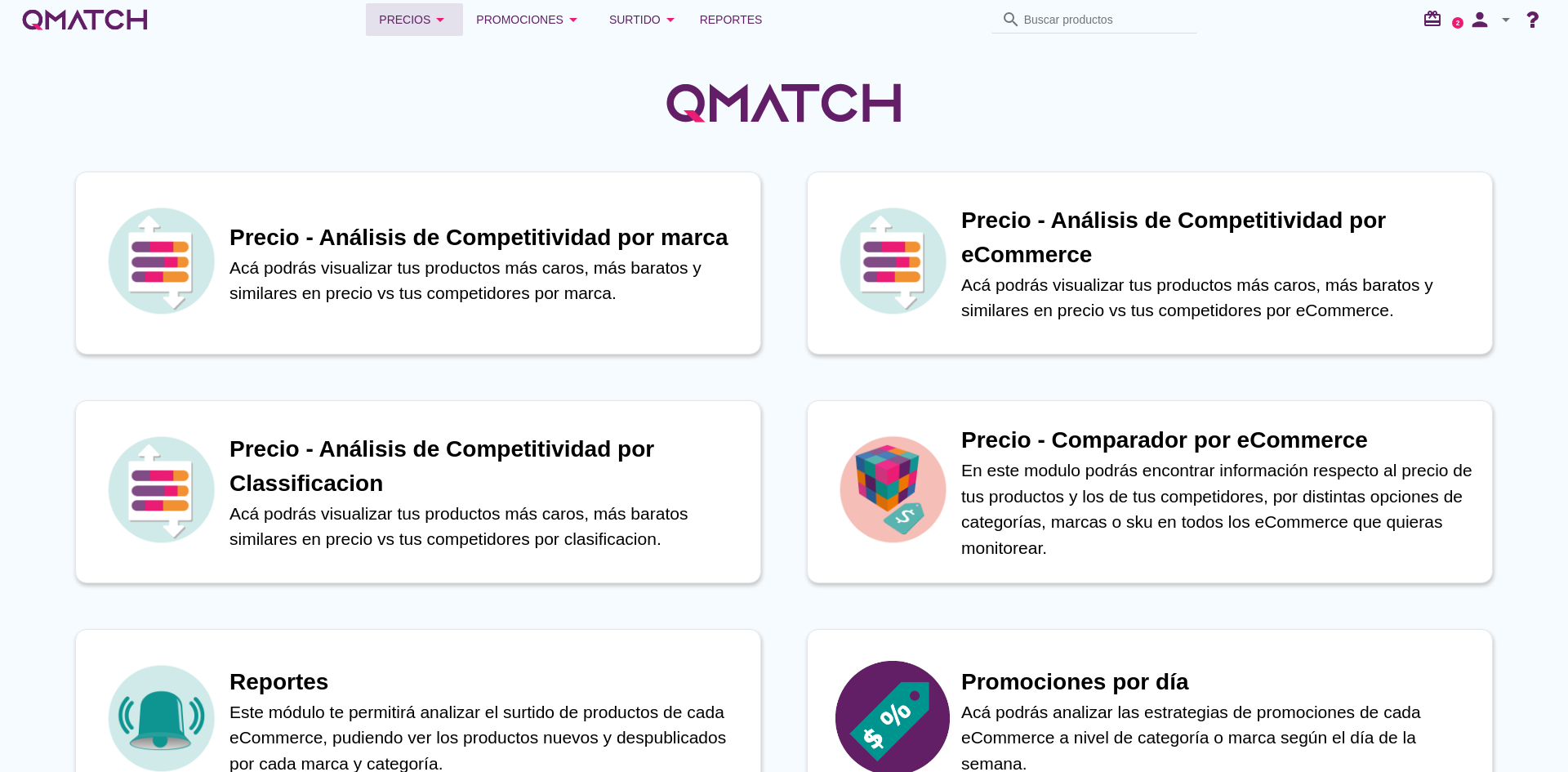 click on "Precios
arrow_drop_down" at bounding box center (414, 20) 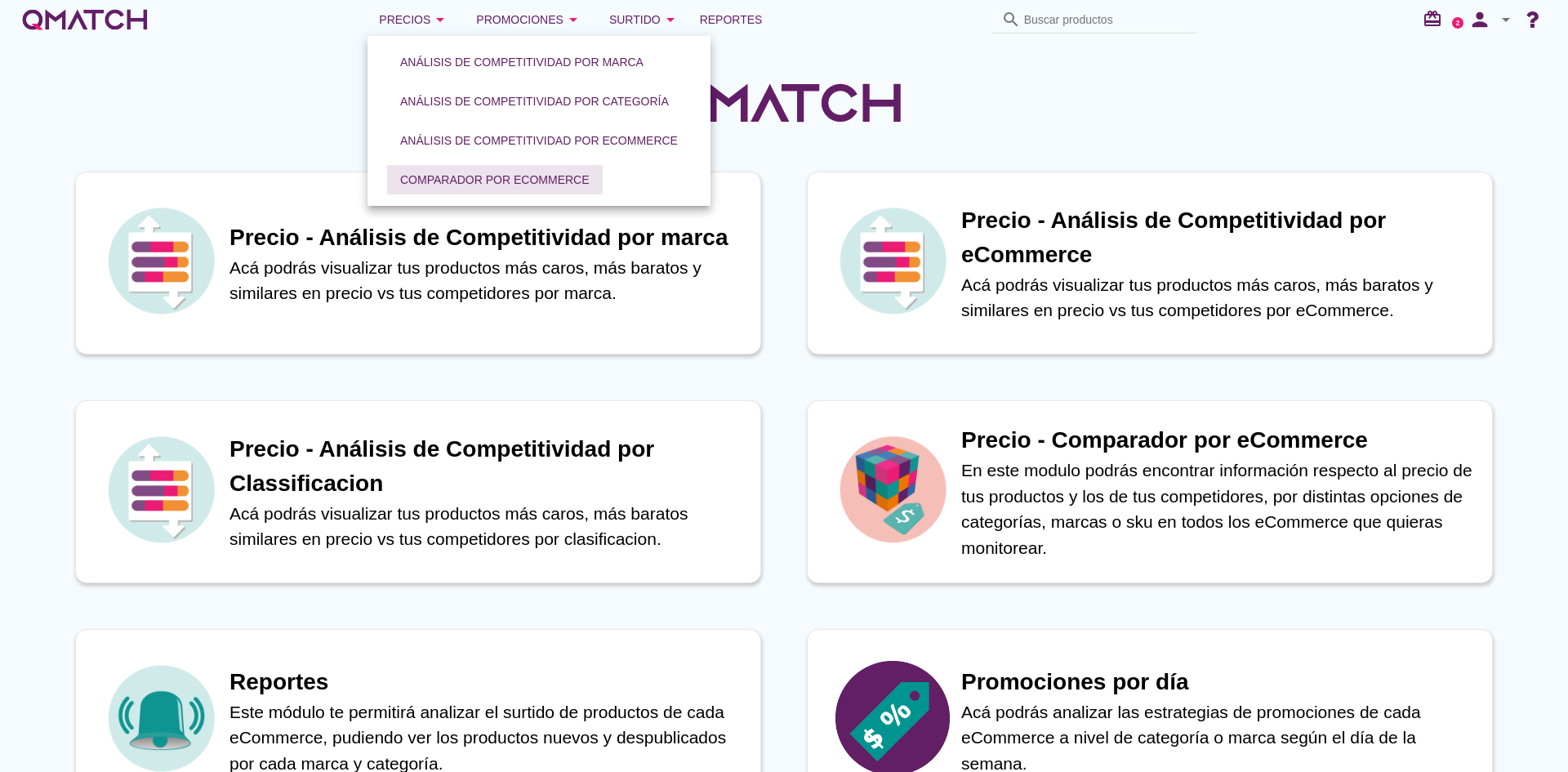 click on "Comparador por eCommerce" at bounding box center (495, 180) 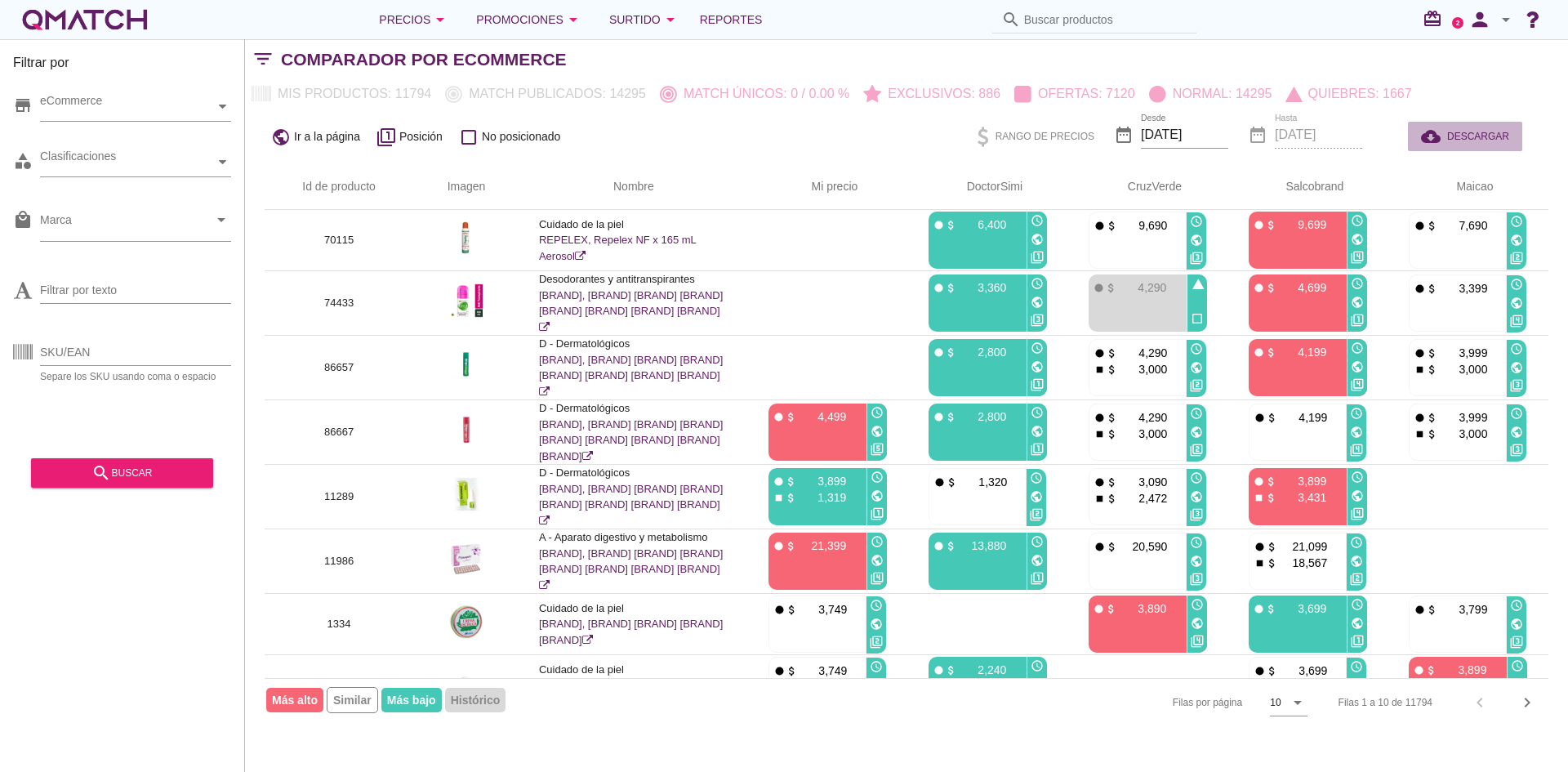 click on "DESCARGAR" at bounding box center [1478, 136] 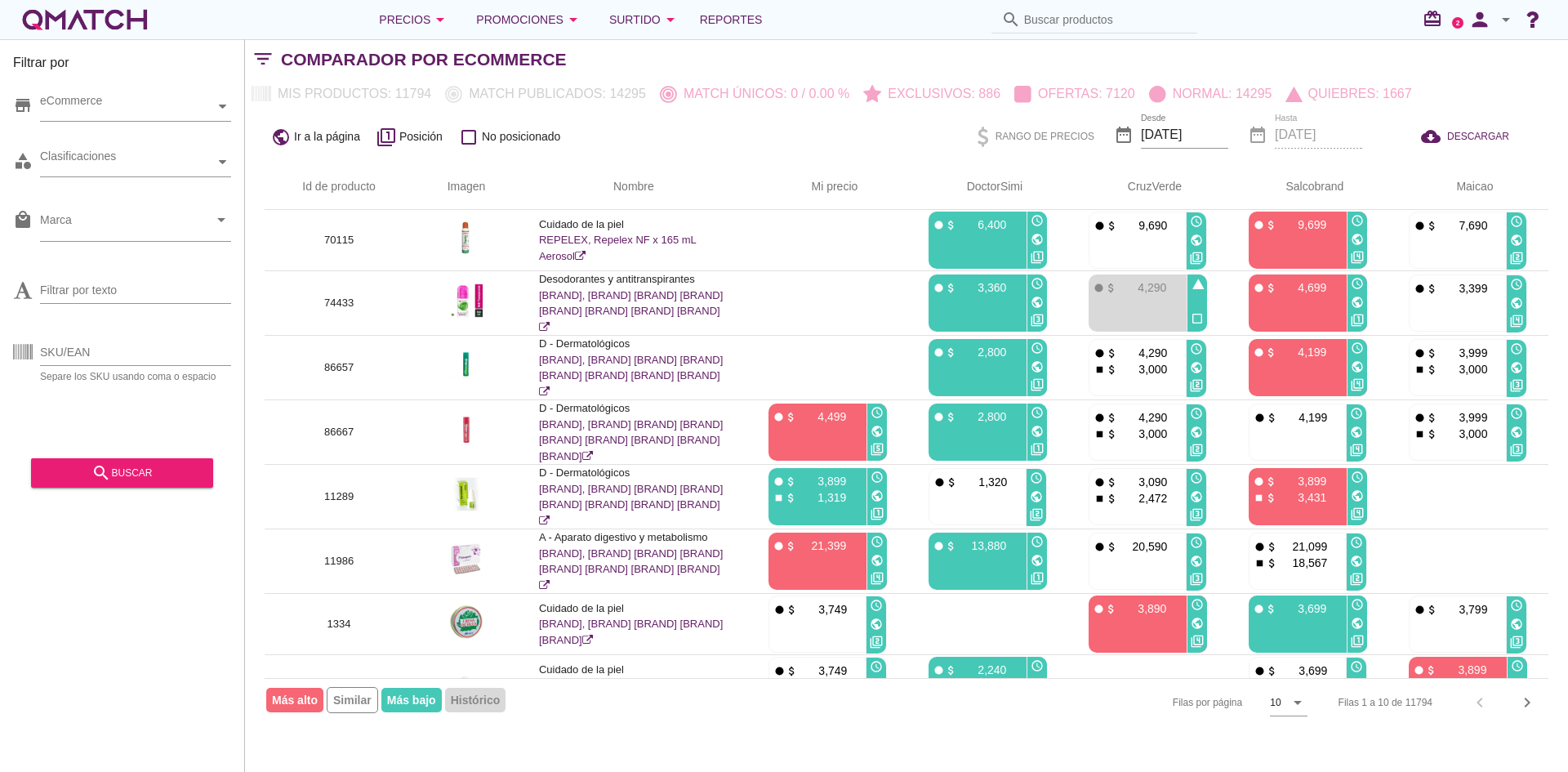 click on "Filas por página 10 arrow_drop_down
Filas 1 a 10 de
11794
chevron_left chevron_right" at bounding box center (906, 702) 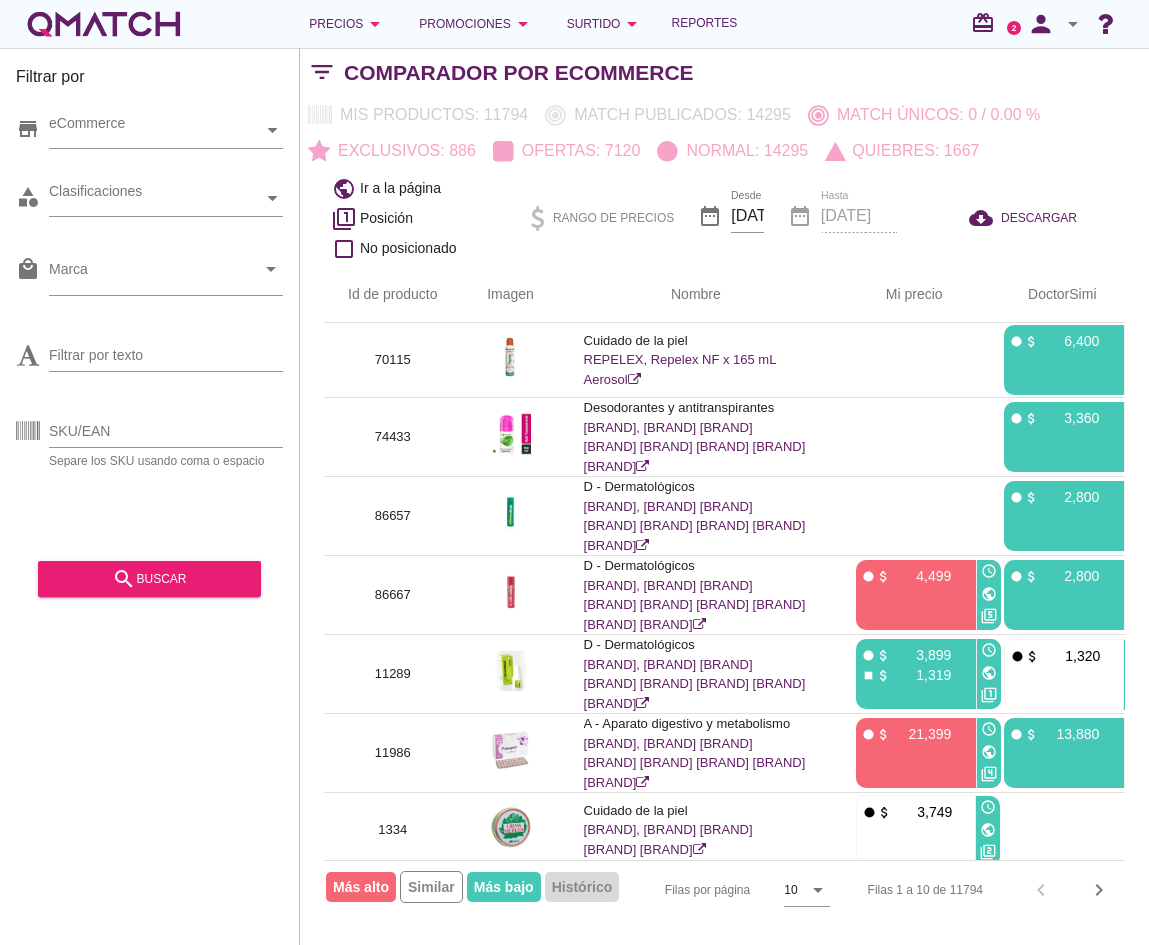 click on "Filtrar por store eCommerce category Clasificaciones local_mall Marca arrow_drop_down Filtrar por texto SKU/EAN Separe los SKU usando coma o espacio
search
buscar" at bounding box center (150, 496) 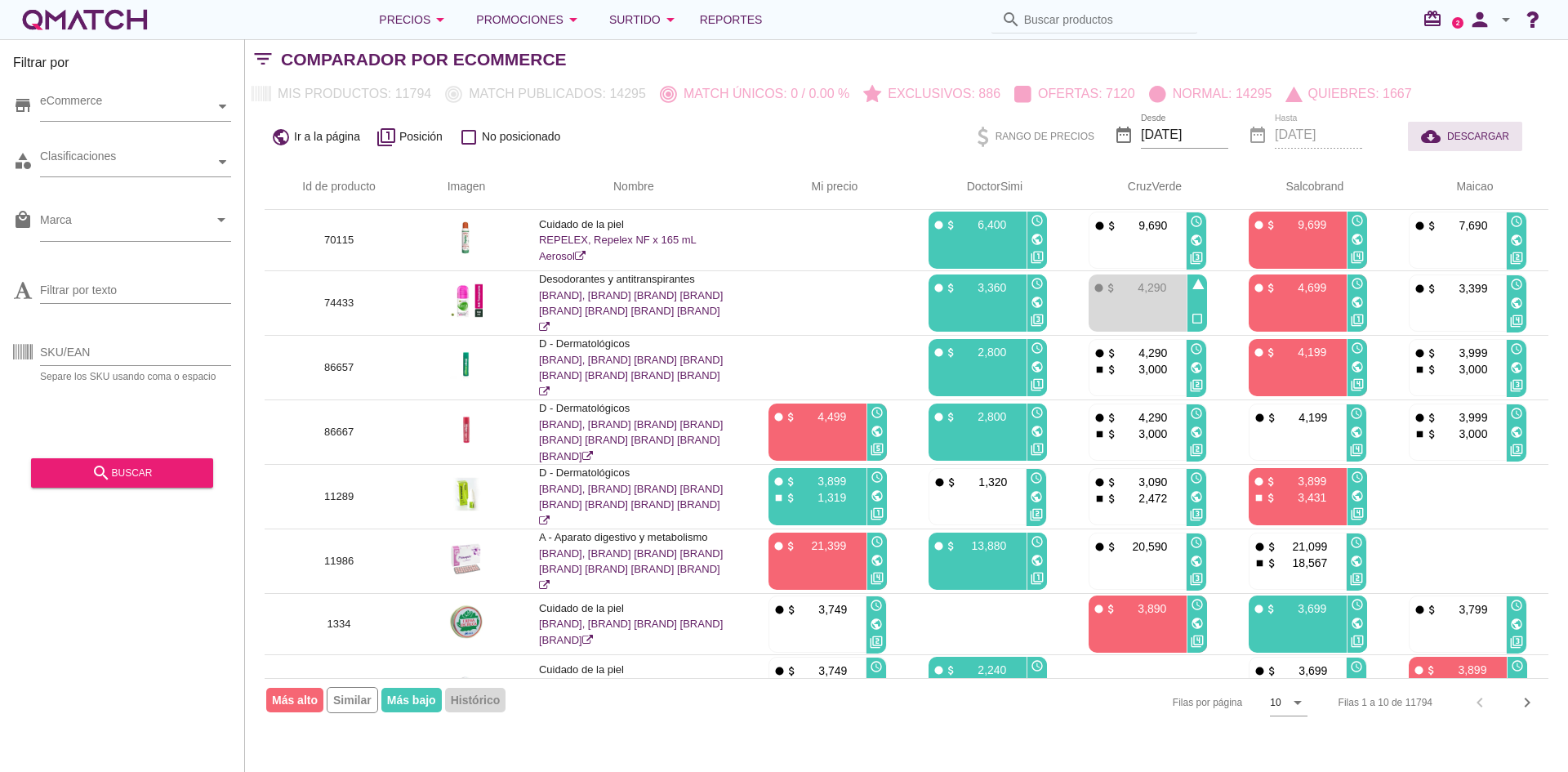 click on "DESCARGAR" at bounding box center (1478, 136) 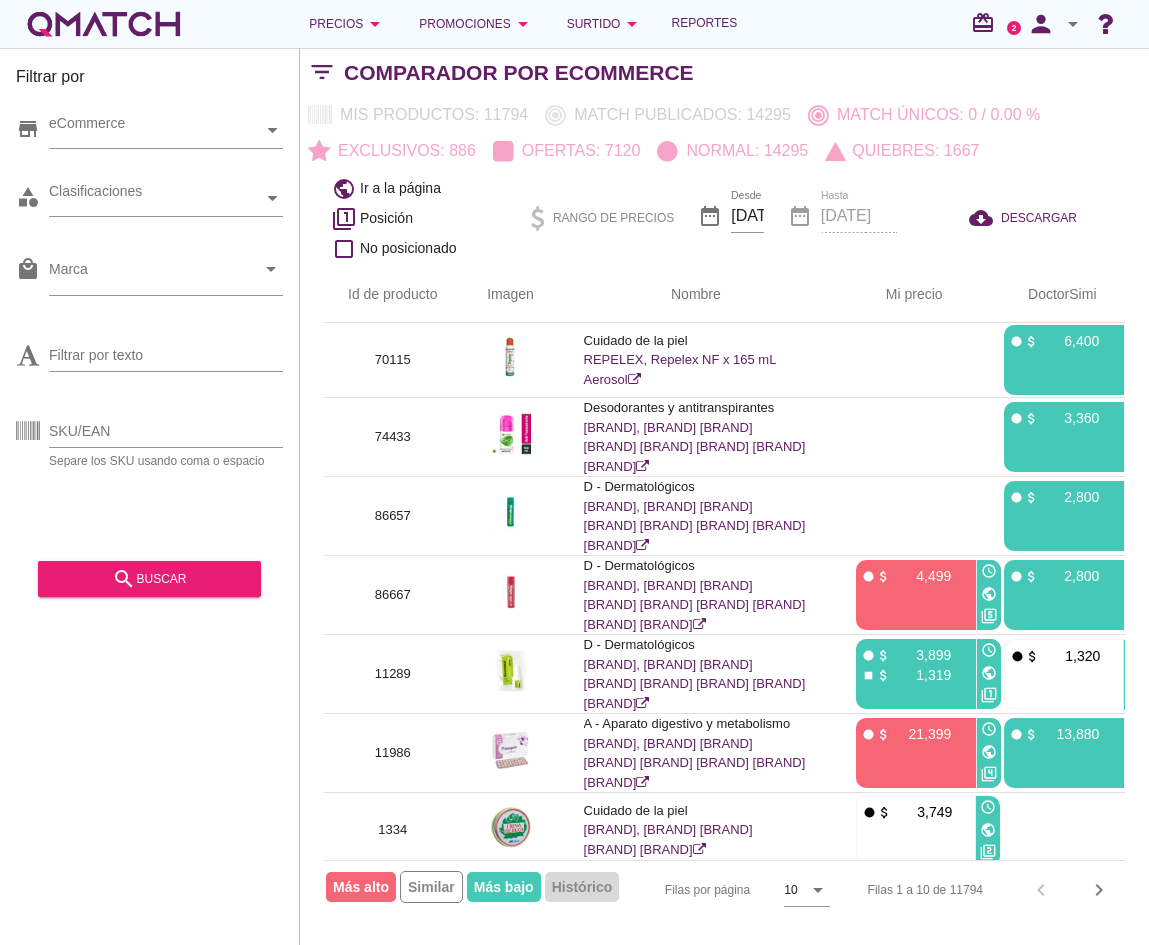 click on "Filtrar por store eCommerce category Clasificaciones local_mall Marca arrow_drop_down Filtrar por texto SKU/EAN Separe los SKU usando coma o espacio
search
buscar" at bounding box center (150, 496) 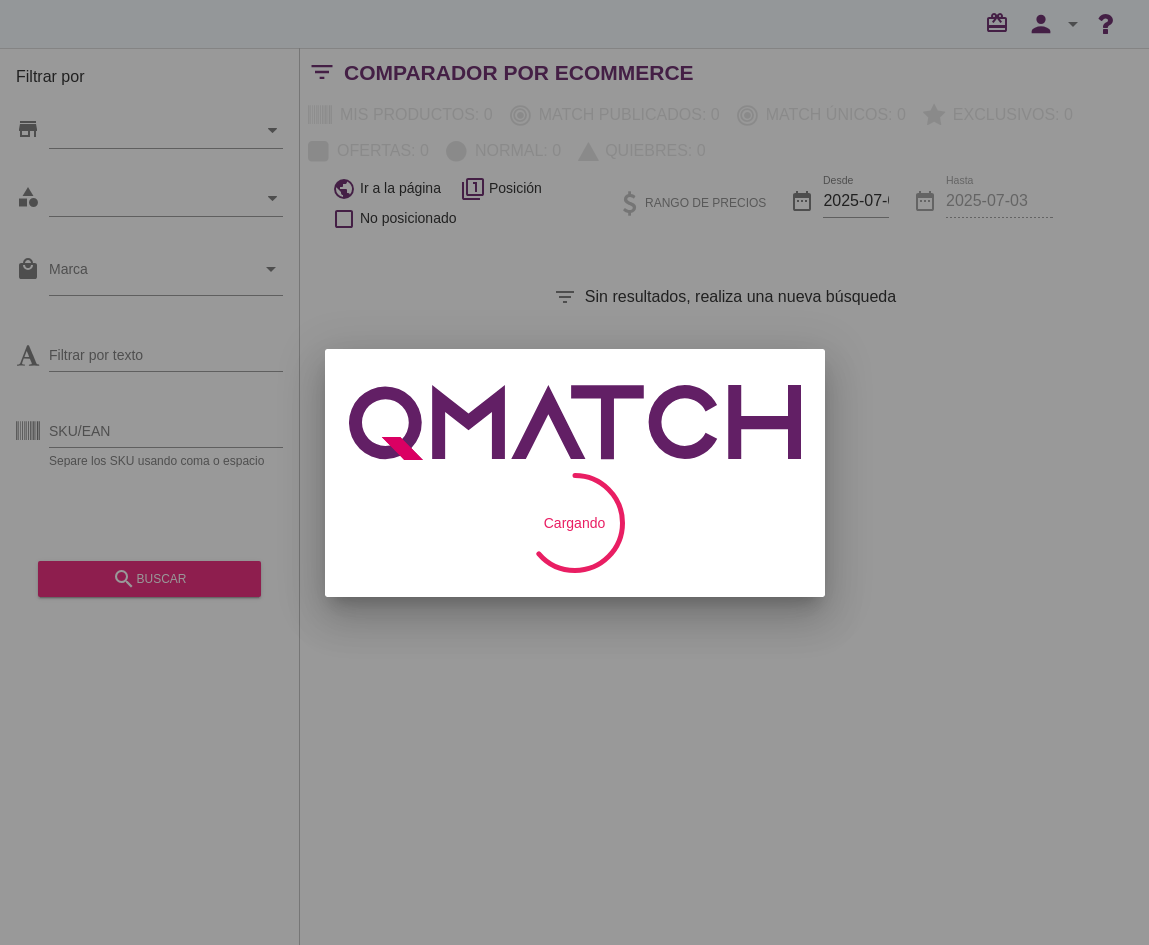 scroll, scrollTop: 0, scrollLeft: 0, axis: both 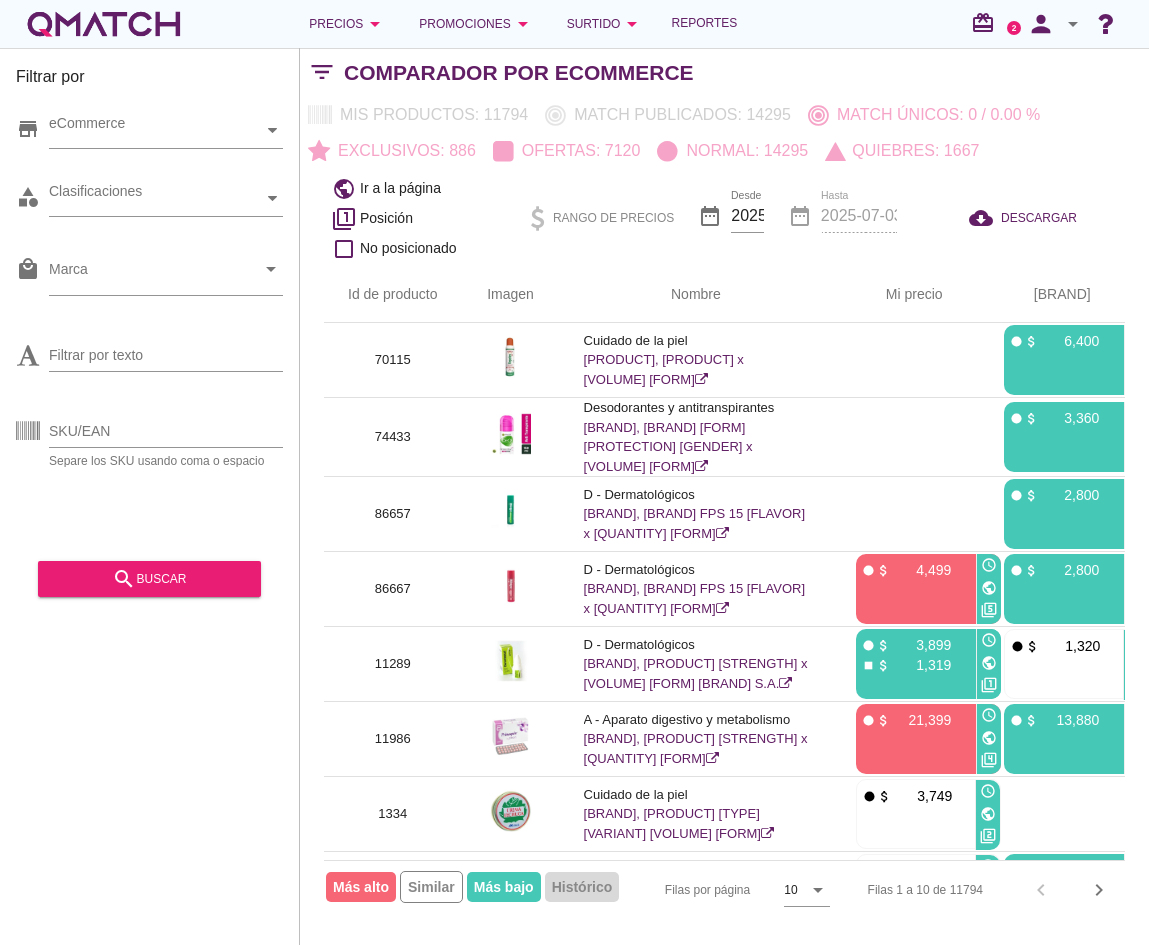 click on "public Ir a la página filter_1 Posición check_box_outline_blank No posicionado Rango de precios date_range Desde 2025-07-03 date_range Hasta 2025-07-03 cloud_download DESCARGAR" at bounding box center [724, 218] 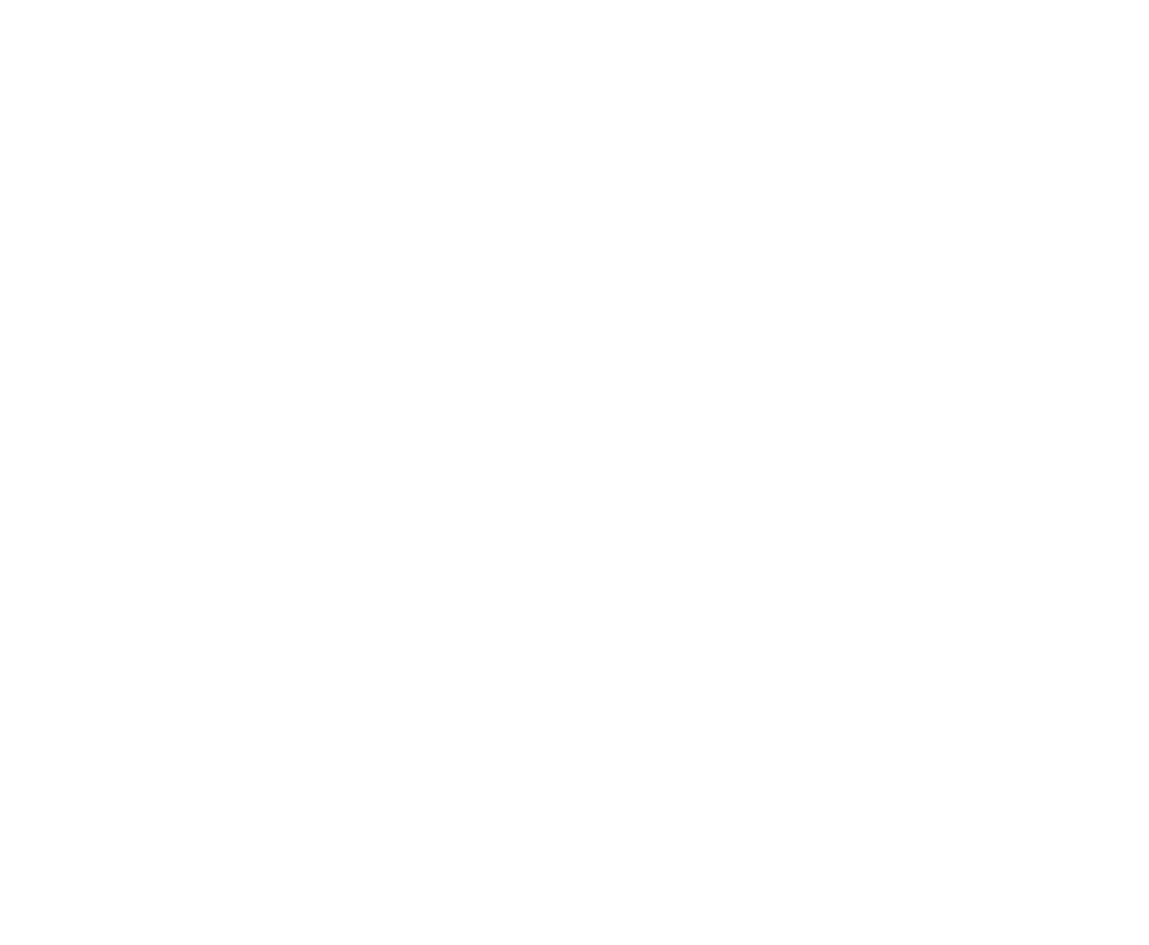 scroll, scrollTop: 0, scrollLeft: 0, axis: both 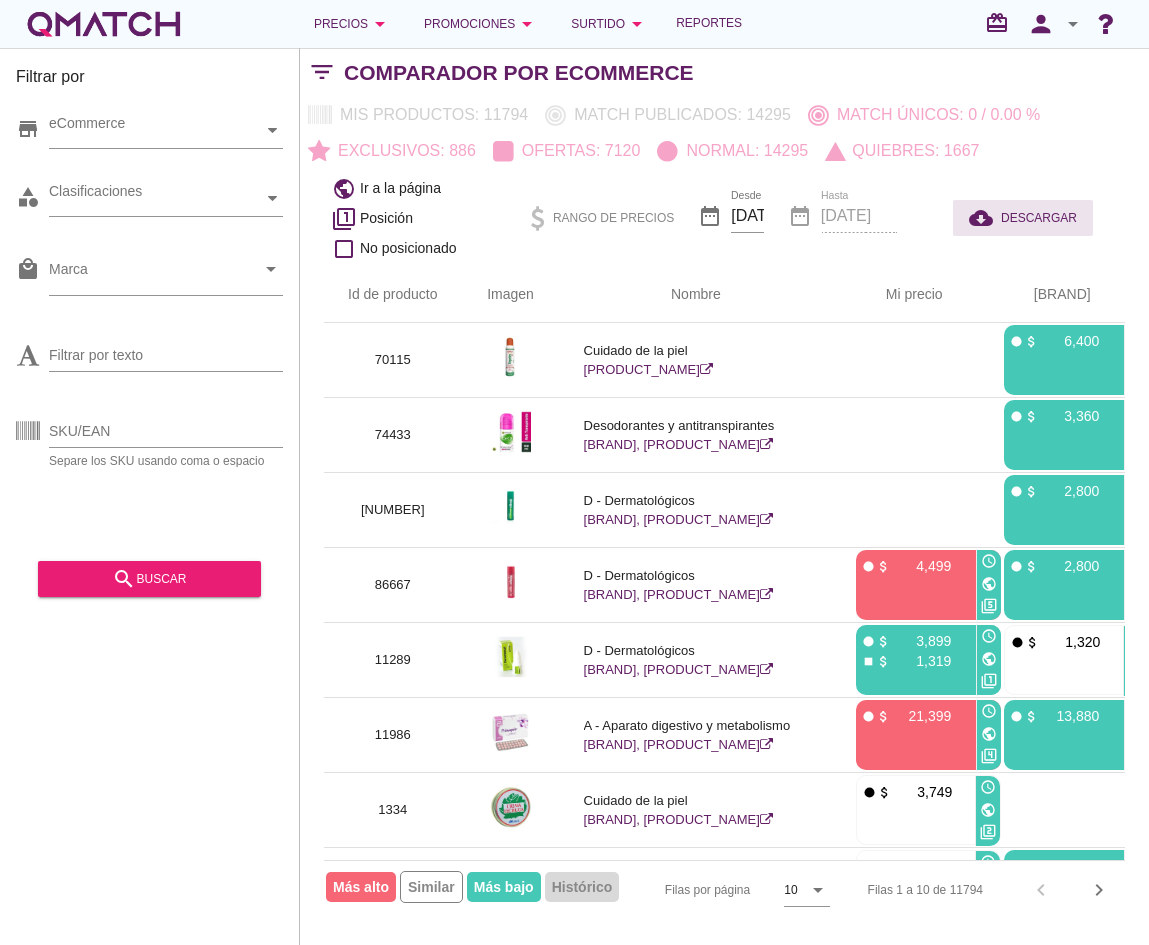 click on "DESCARGAR" at bounding box center (1039, 218) 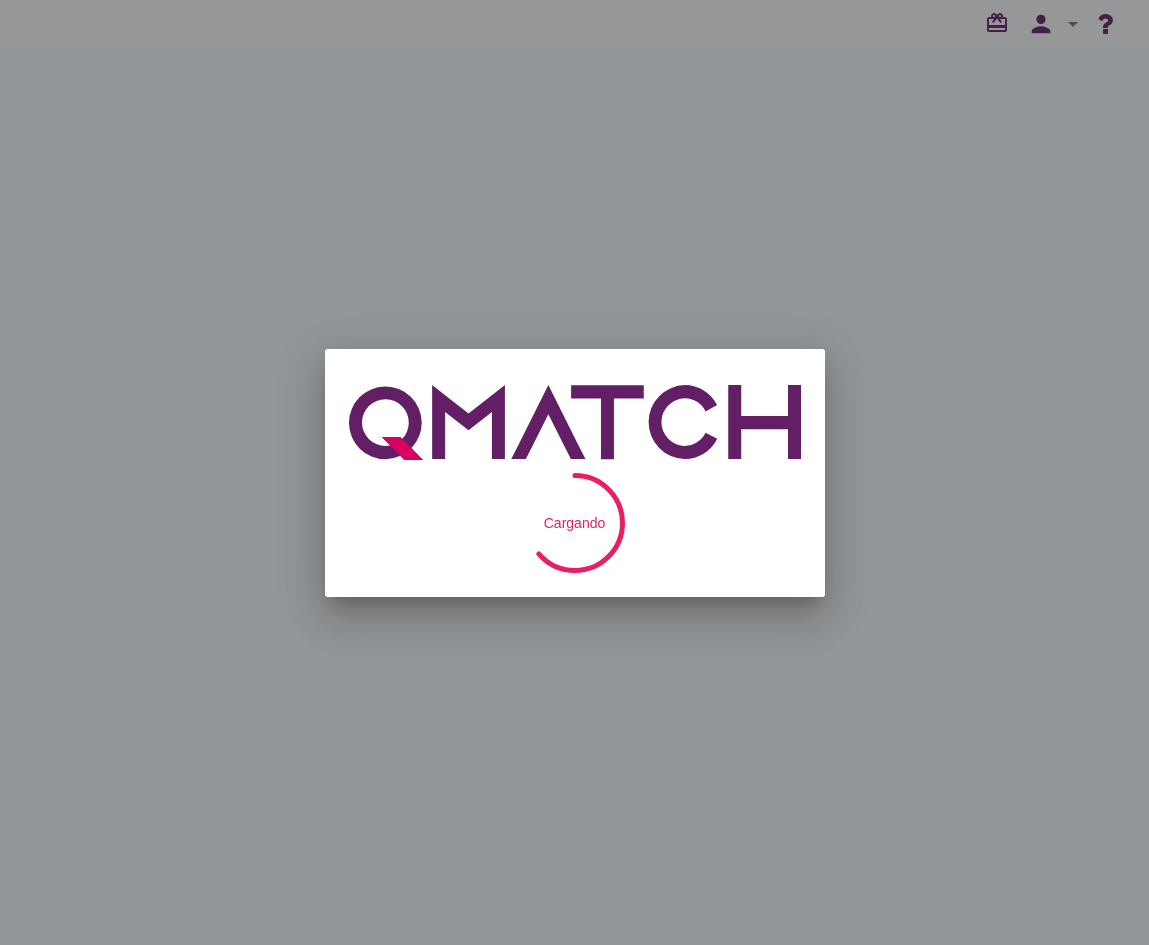 scroll, scrollTop: 0, scrollLeft: 0, axis: both 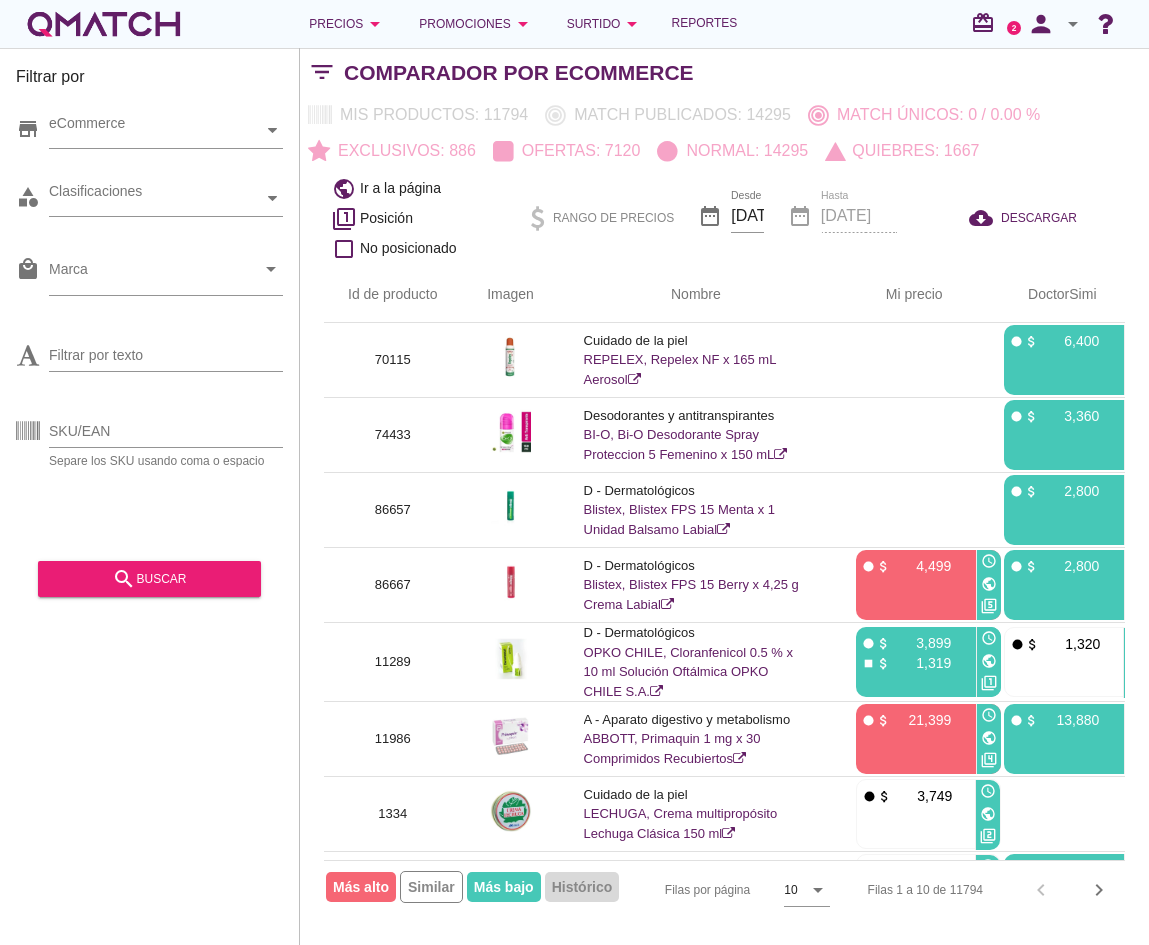 click on "public Ir a la página filter_1 Posición check_box_outline_blank No posicionado Rango de precios date_range Desde 2025-07-03 date_range Hasta 2025-07-03 cloud_download DESCARGAR" at bounding box center [724, 218] 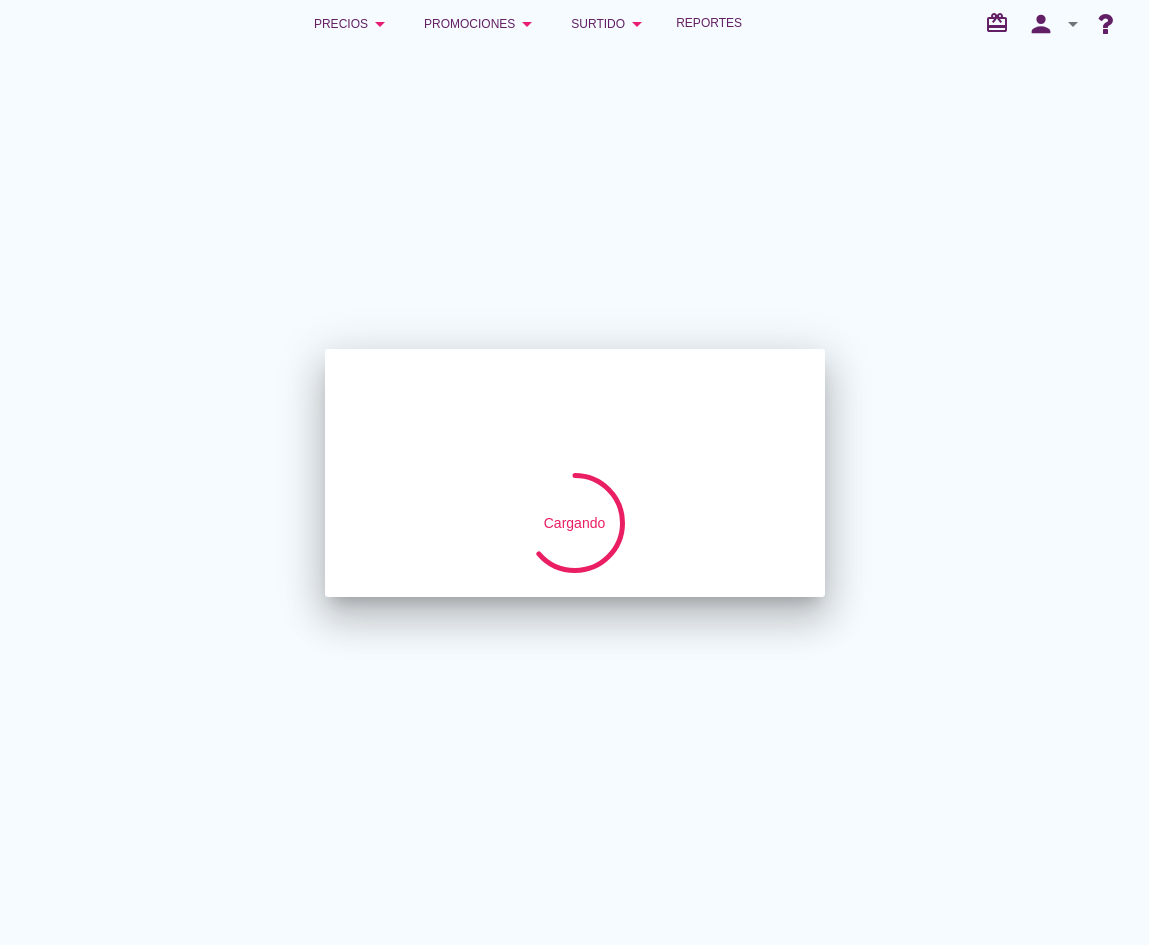 scroll, scrollTop: 0, scrollLeft: 0, axis: both 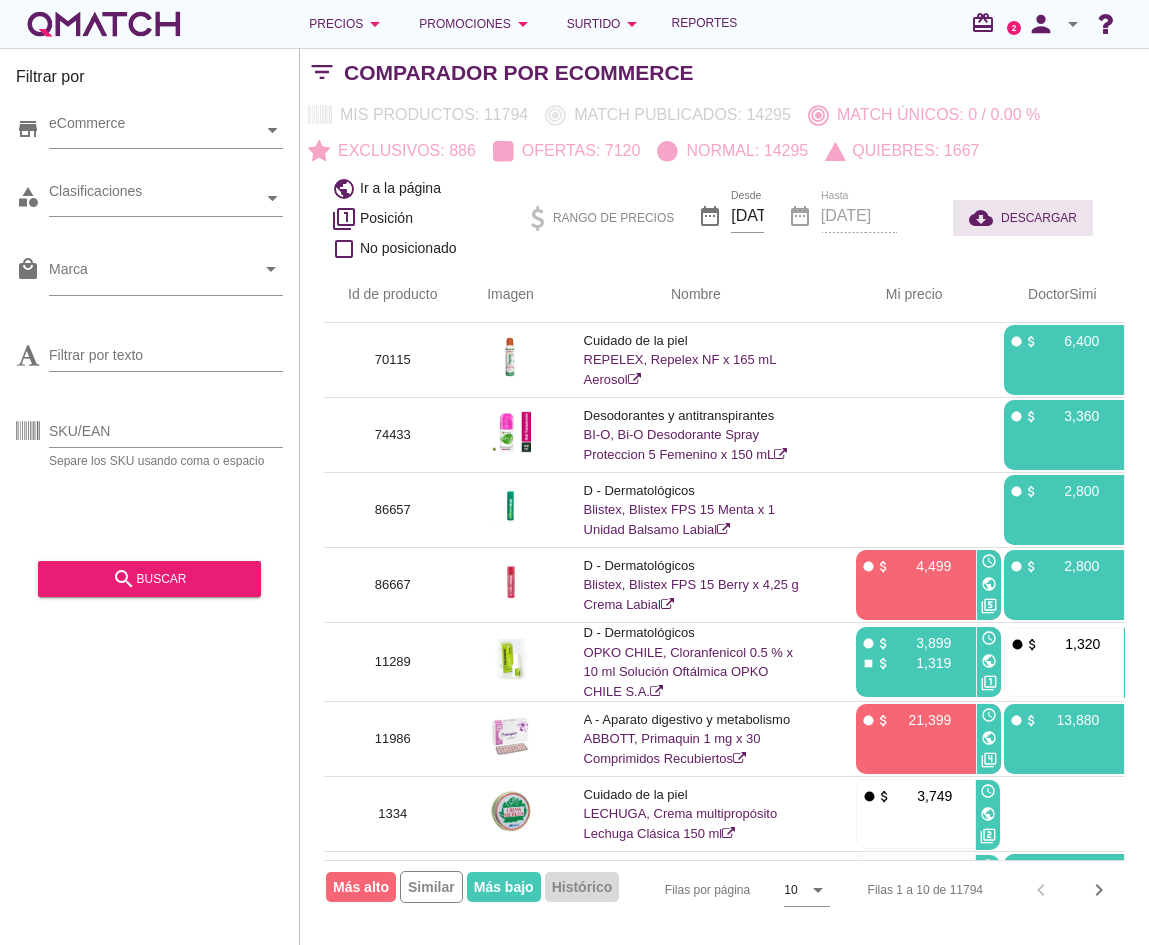click on "DESCARGAR" at bounding box center (1039, 218) 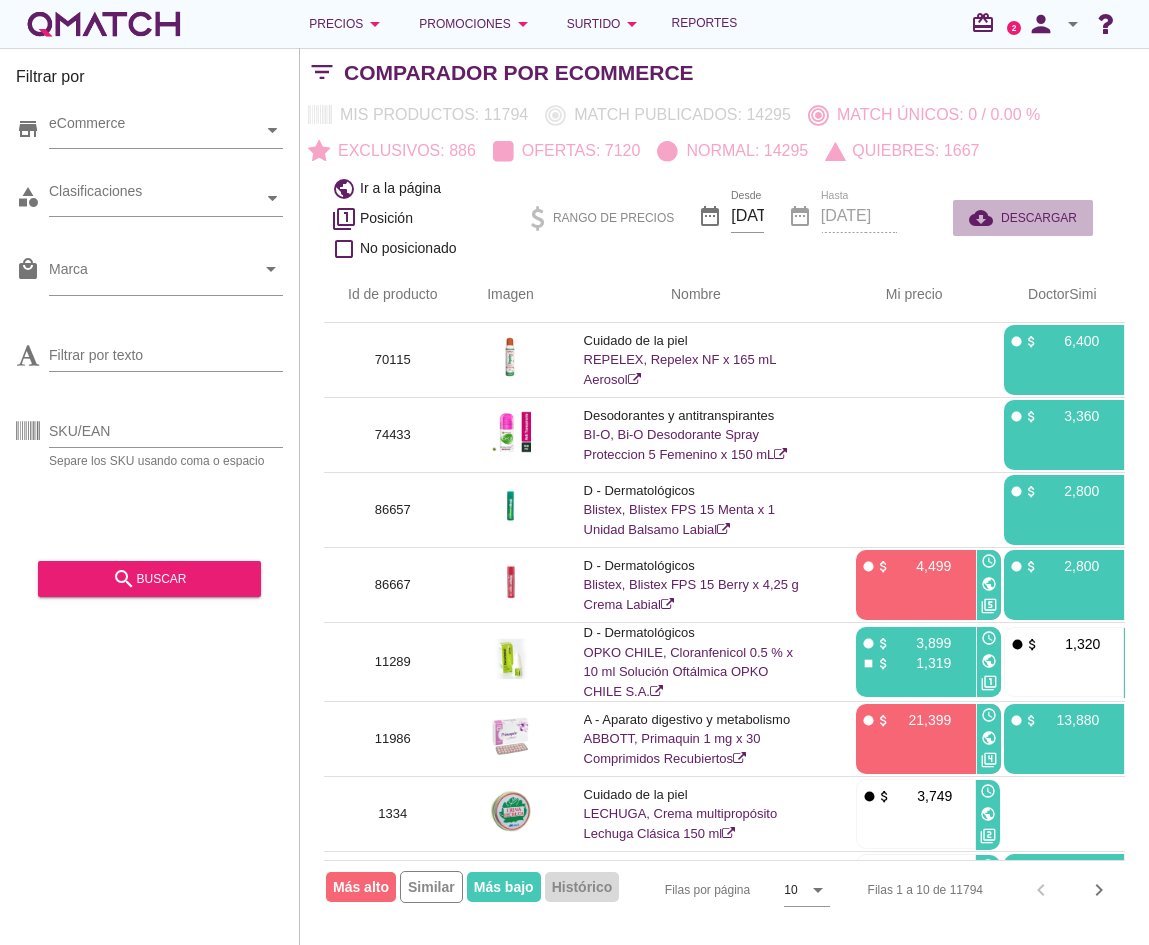 click on "DESCARGAR" at bounding box center (1039, 218) 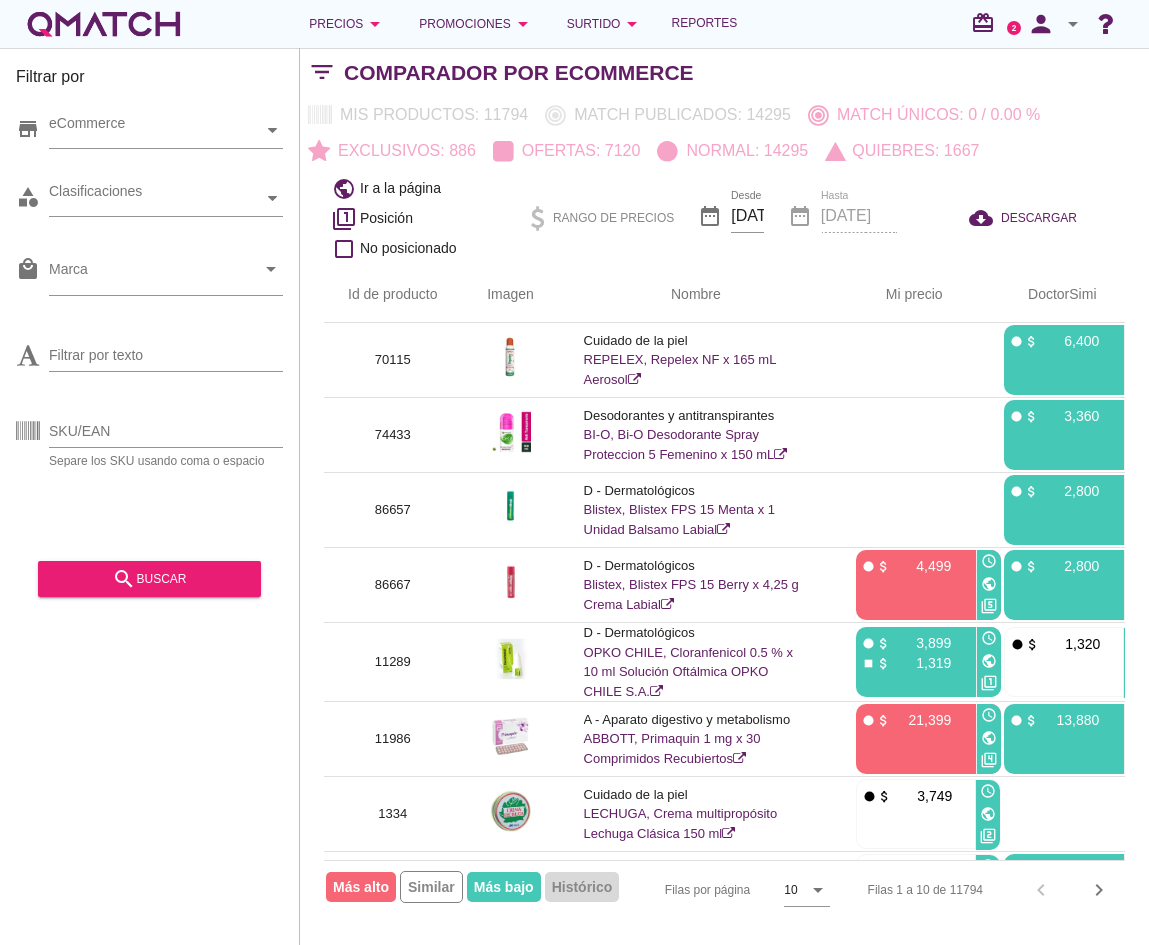 click on "Mis productos: 11794
Match publicados: 14295
Match únicos: 0 / 0.00 %
Exclusivos: 886
Ofertas: 7120
Normal: 14295
Quiebres: 1667" at bounding box center [724, 133] 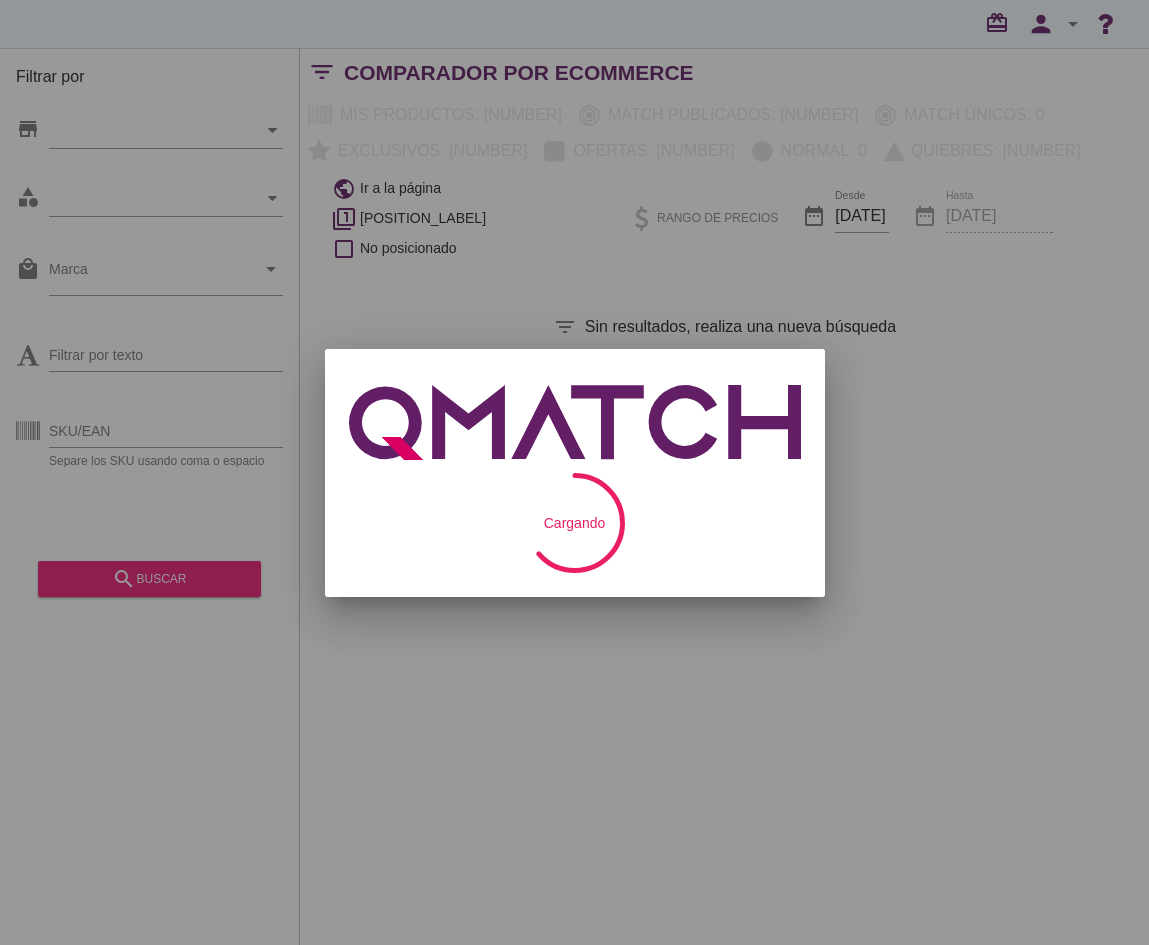 scroll, scrollTop: 0, scrollLeft: 0, axis: both 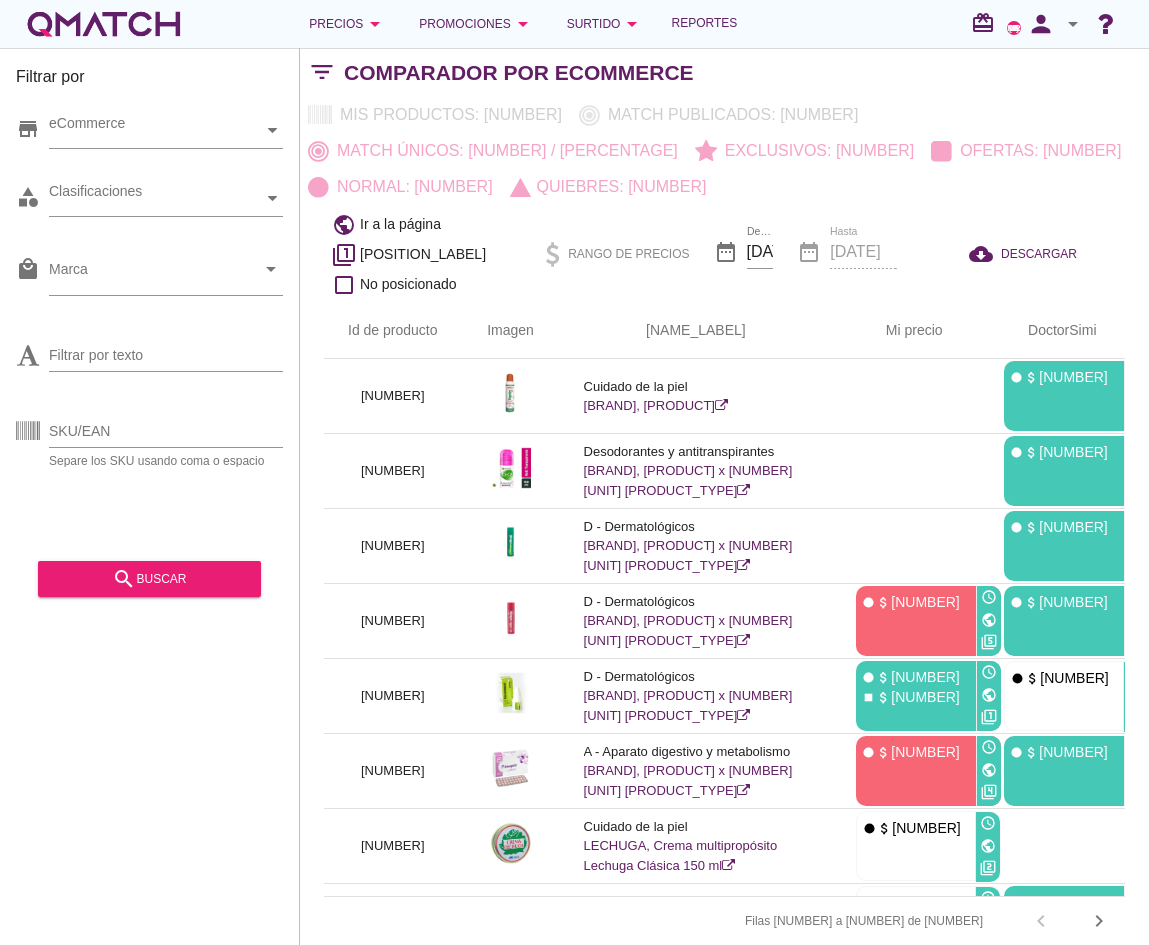 click on "Filtrar por store eCommerce category Clasificaciones local_mall Marca arrow_drop_down Filtrar por texto SKU/EAN Separe los SKU usando coma o espacio
search
buscar" at bounding box center [150, 496] 